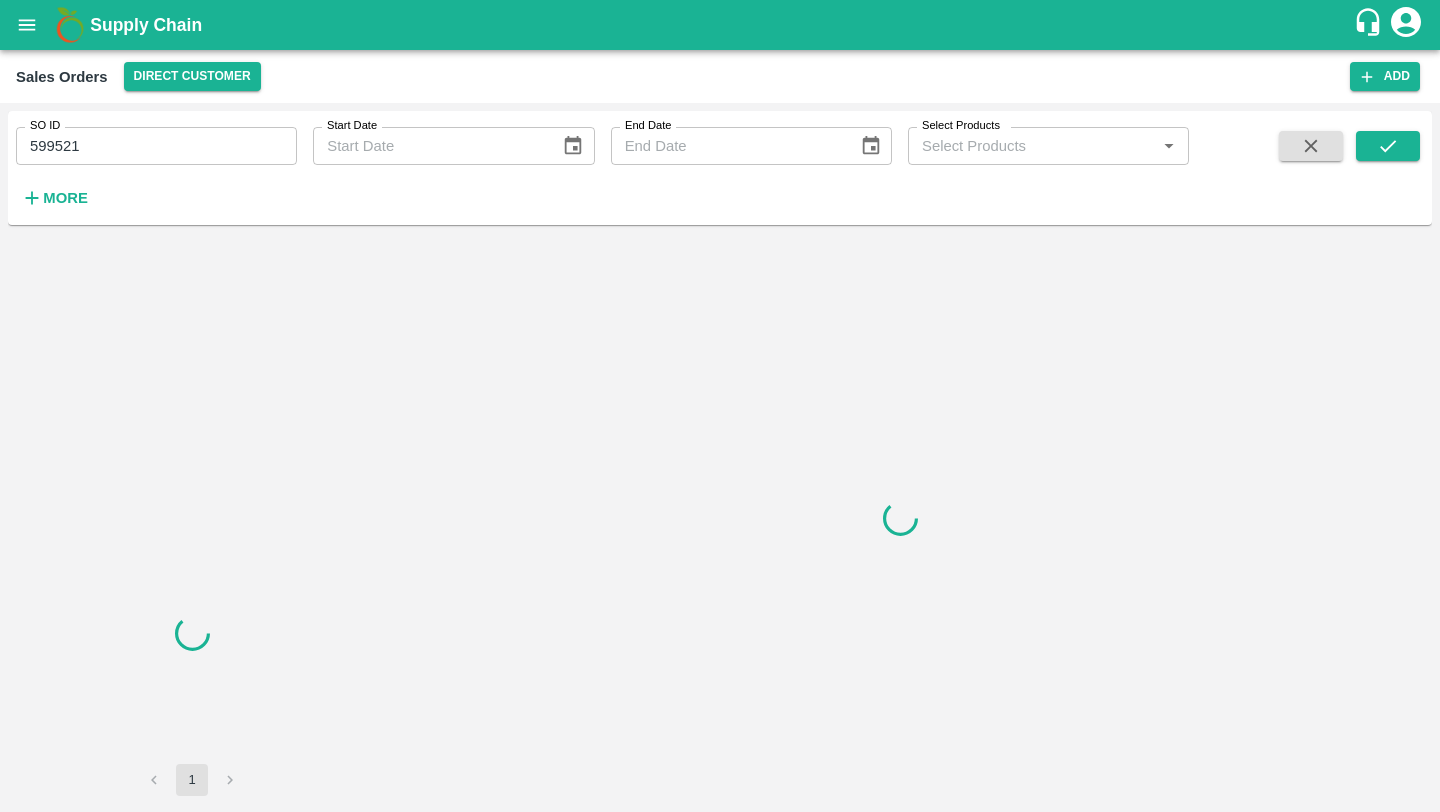 scroll, scrollTop: 0, scrollLeft: 0, axis: both 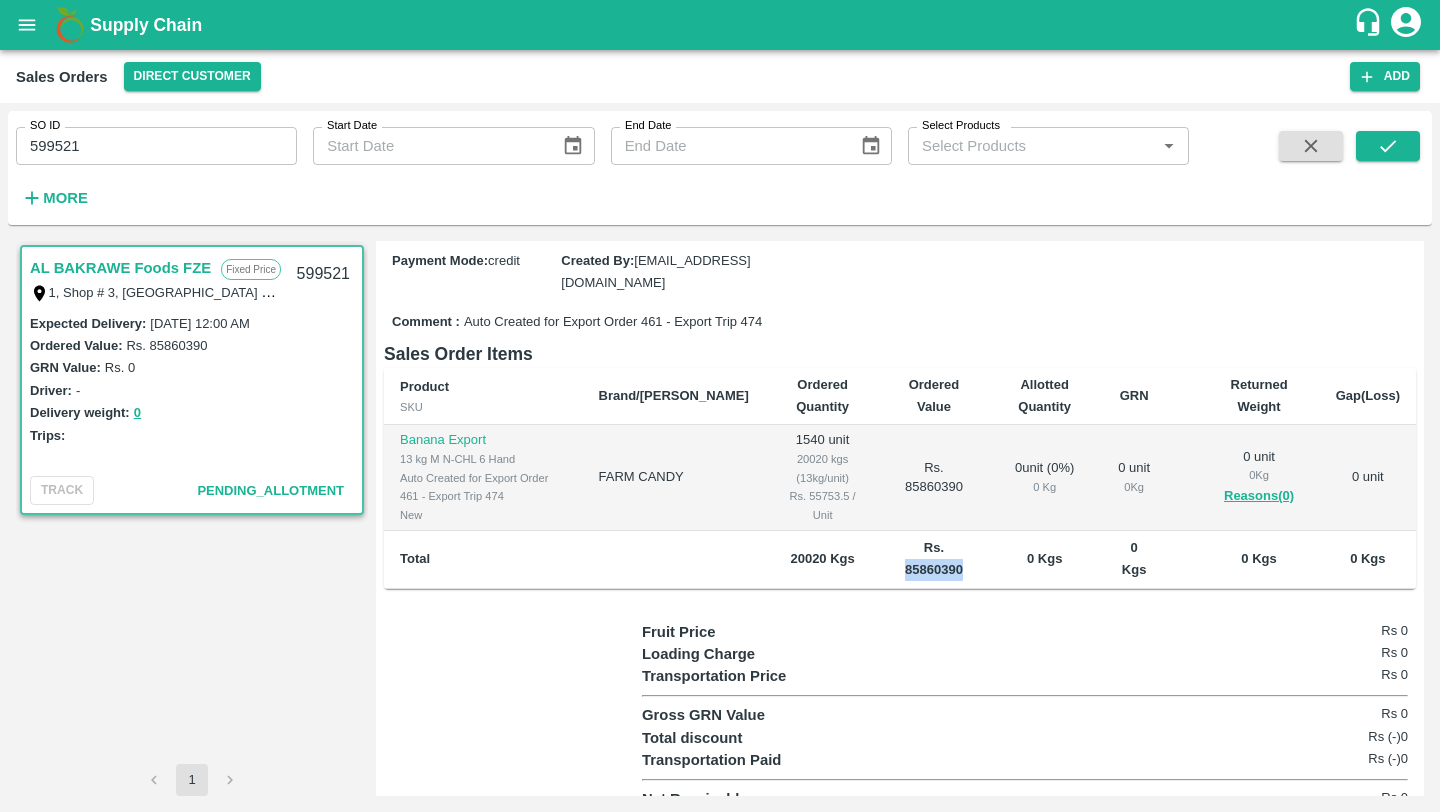 drag, startPoint x: 943, startPoint y: 547, endPoint x: 882, endPoint y: 545, distance: 61.03278 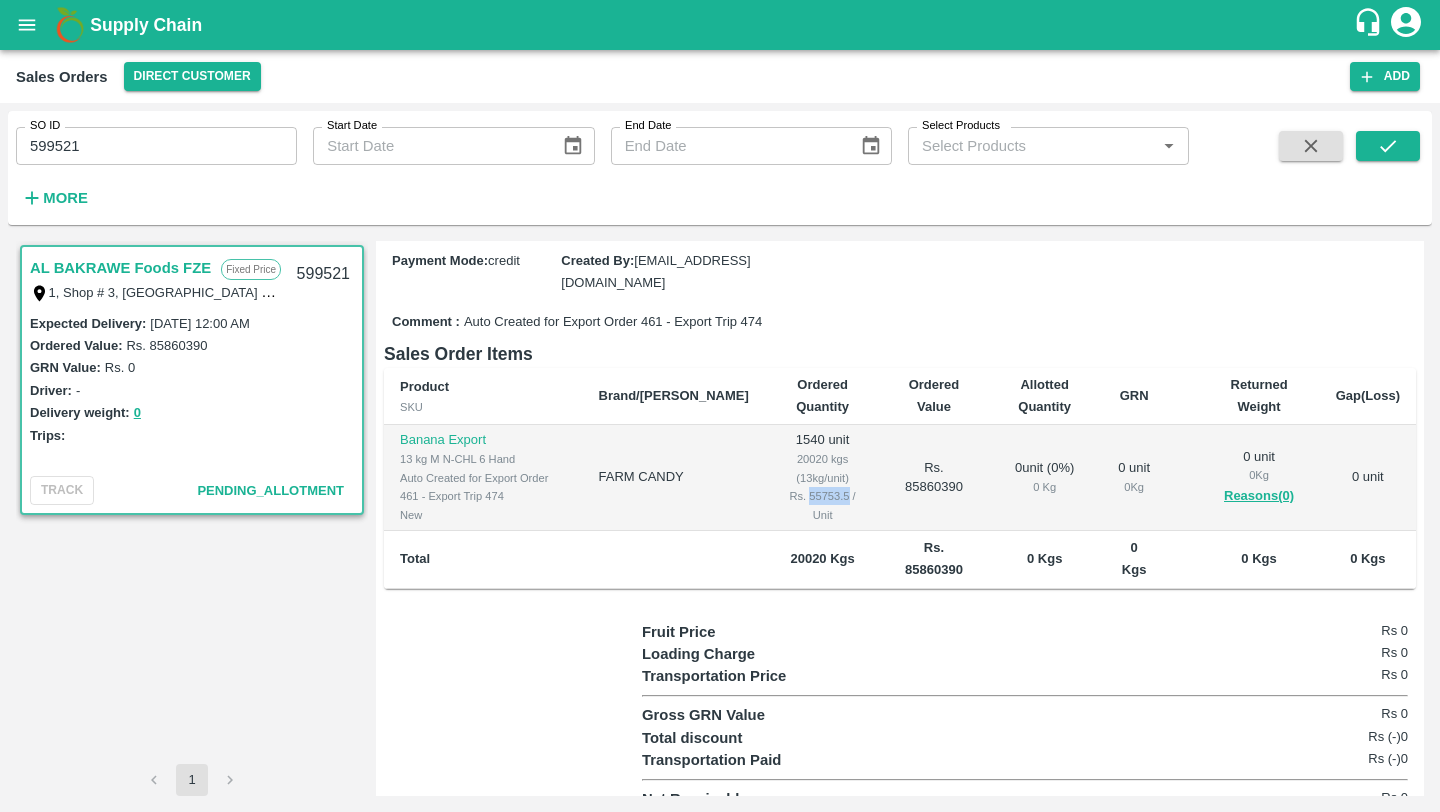 drag, startPoint x: 809, startPoint y: 481, endPoint x: 770, endPoint y: 479, distance: 39.051247 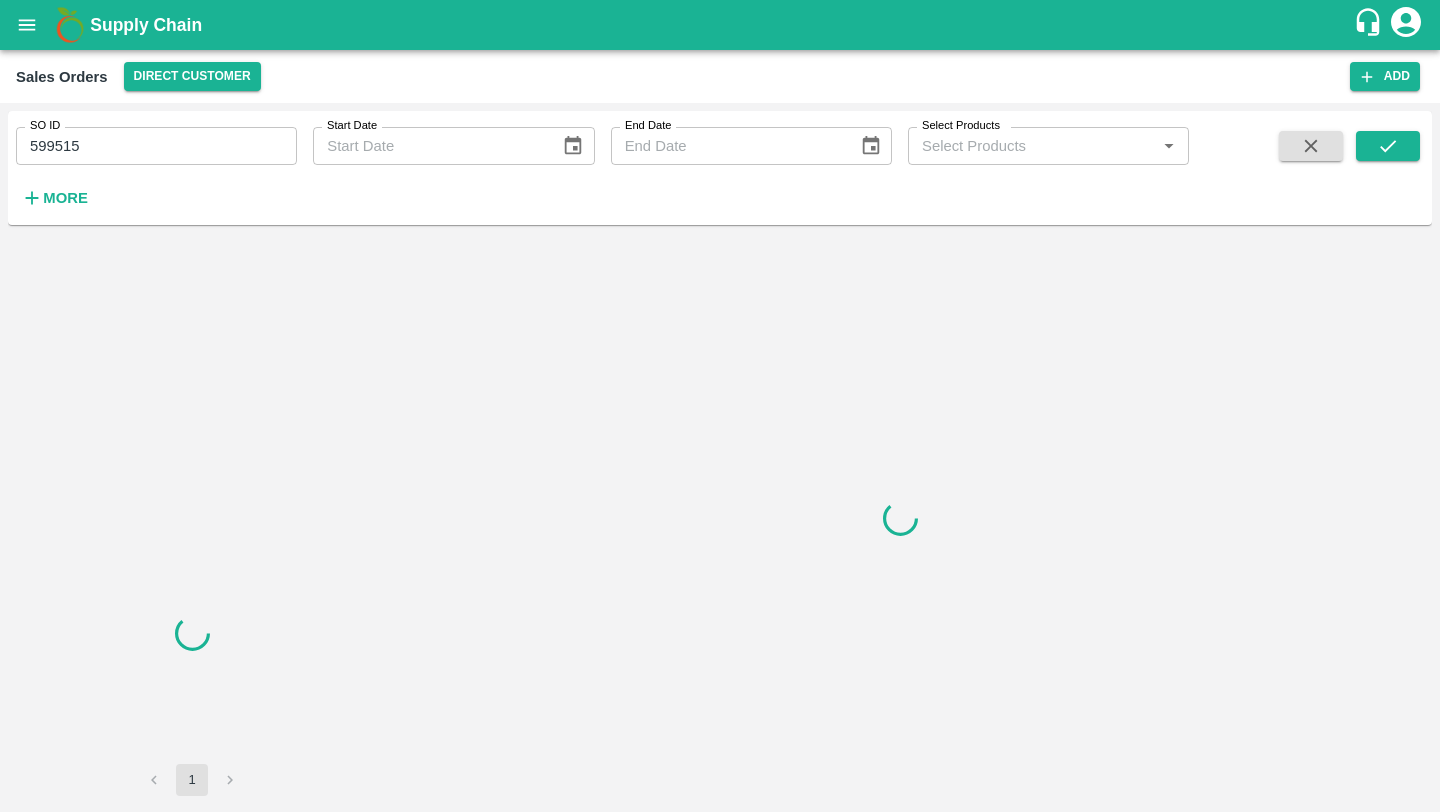 scroll, scrollTop: 0, scrollLeft: 0, axis: both 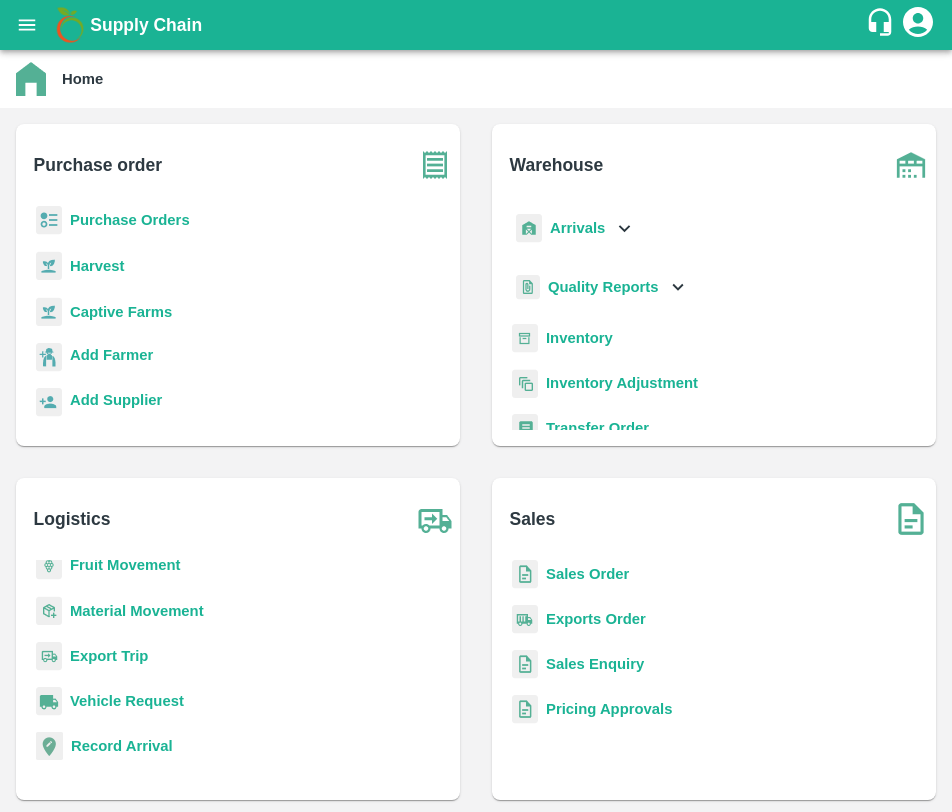 click on "Exports Order" at bounding box center [596, 619] 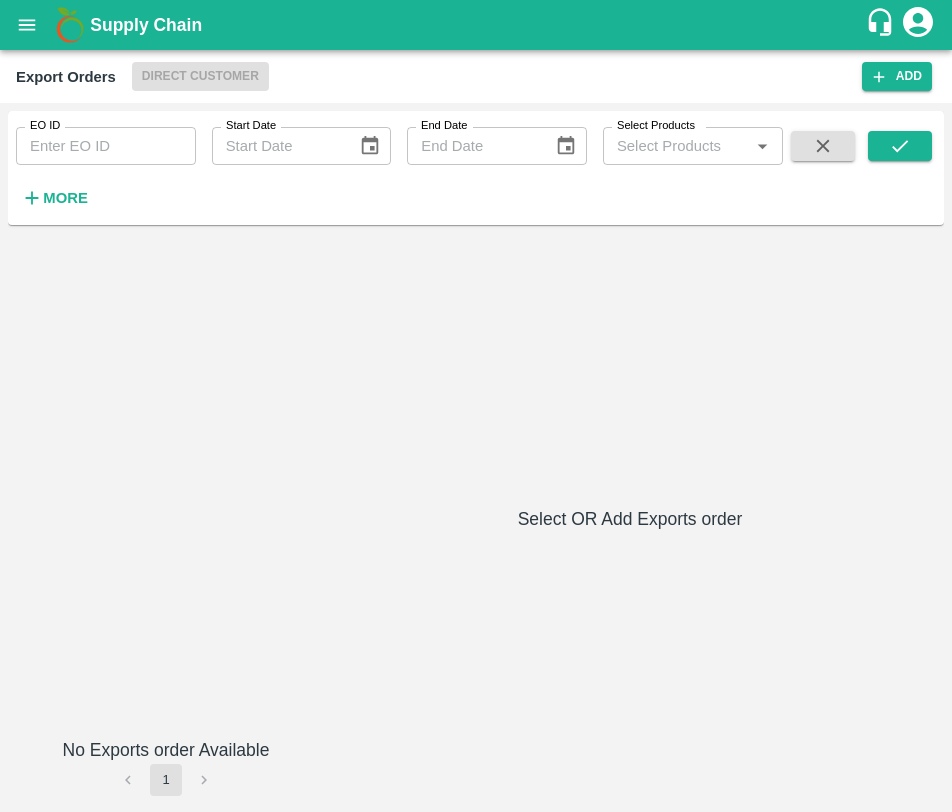 click on "Export Orders Direct Customer Add EO ID EO ID Start Date Start Date End Date End Date Select Products Select Products   * More No Exports order Available 1 Select OR Add Exports order" at bounding box center (476, 431) 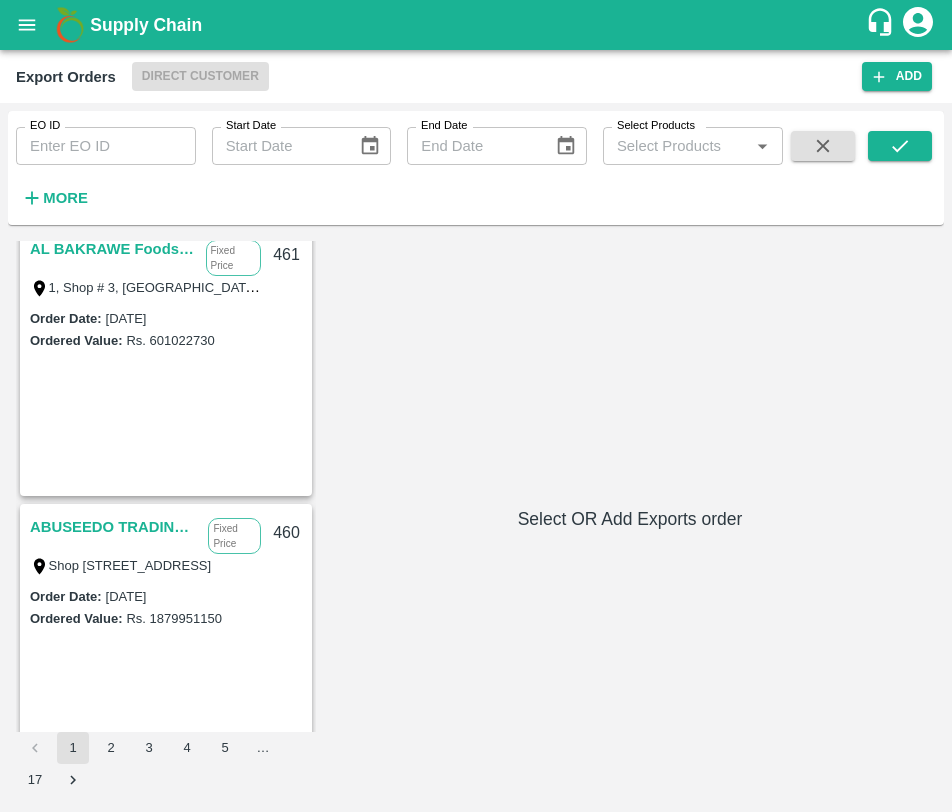 scroll, scrollTop: 591, scrollLeft: 0, axis: vertical 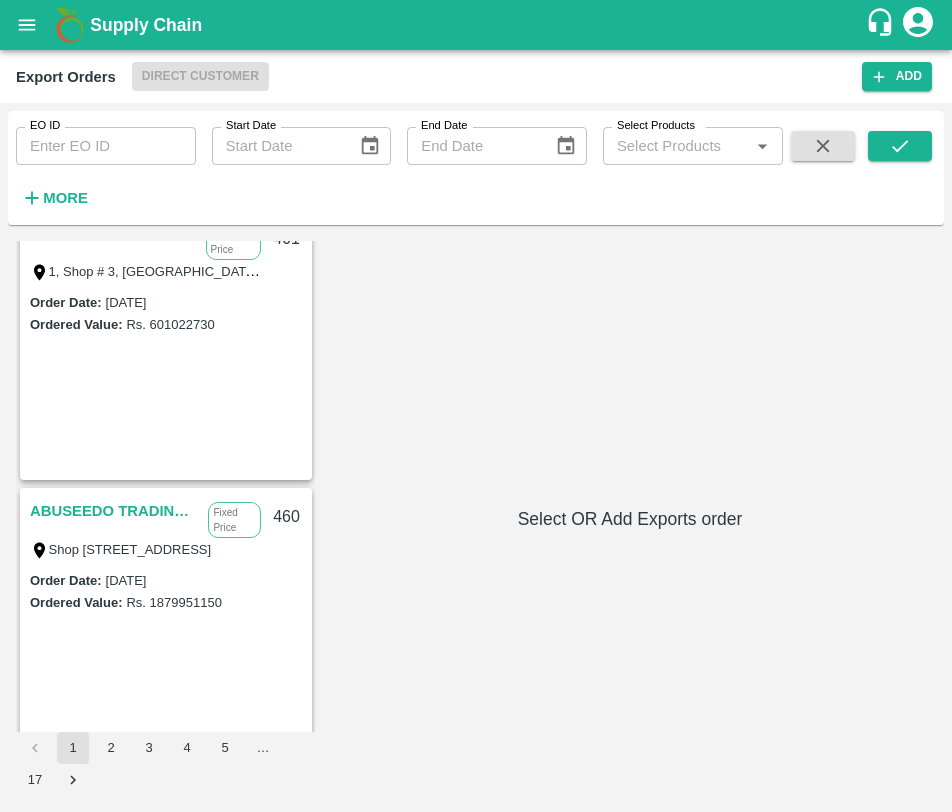 click on "ABUSEEDO TRADING L.L.C" at bounding box center (114, 511) 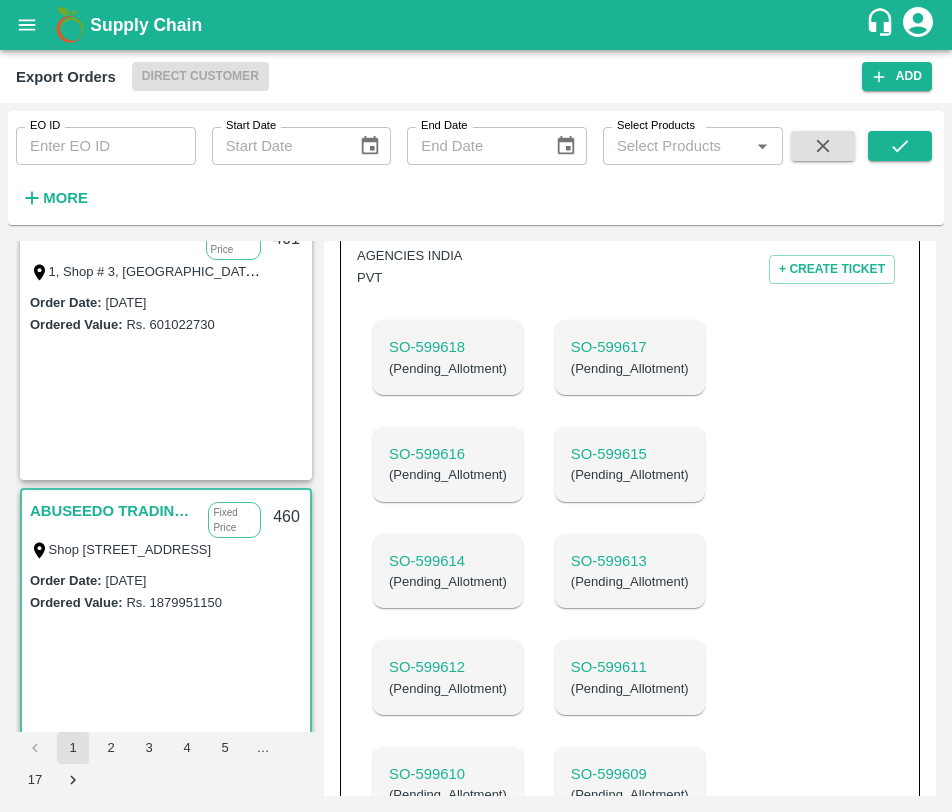 scroll, scrollTop: 1031, scrollLeft: 0, axis: vertical 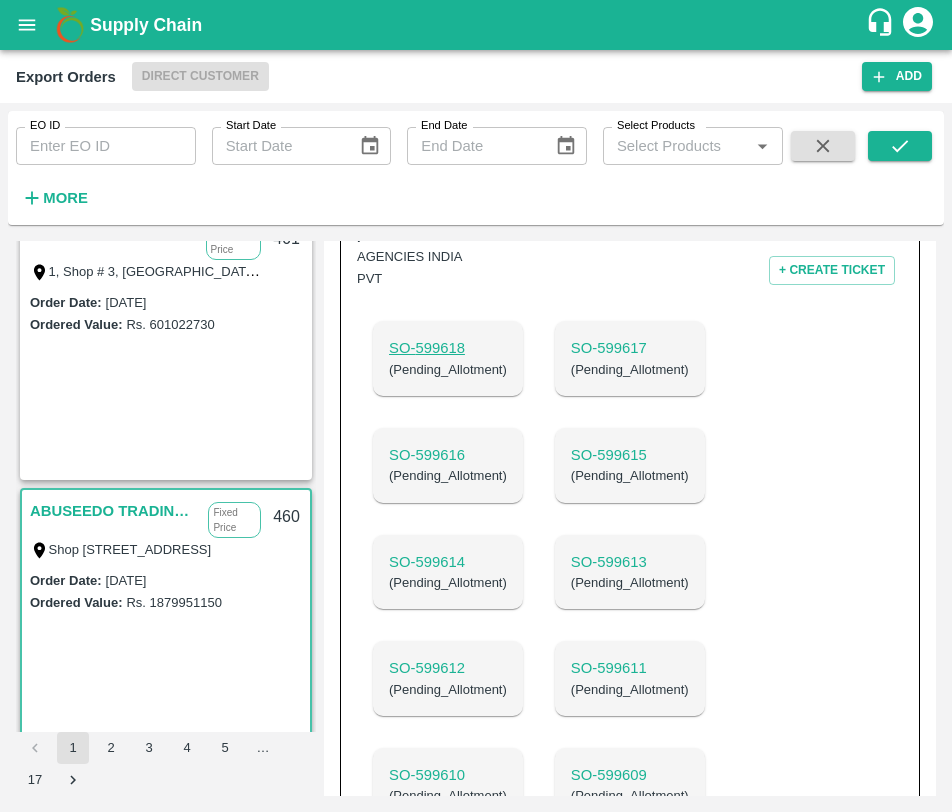 click on "SO- 599618" at bounding box center [448, 348] 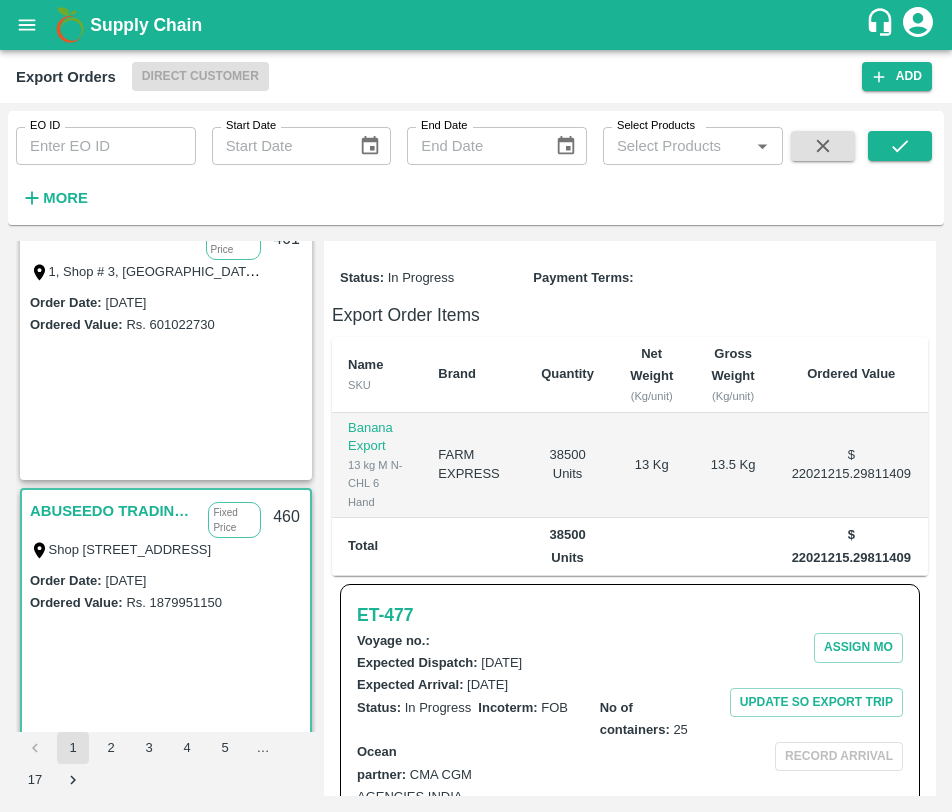 scroll, scrollTop: 490, scrollLeft: 0, axis: vertical 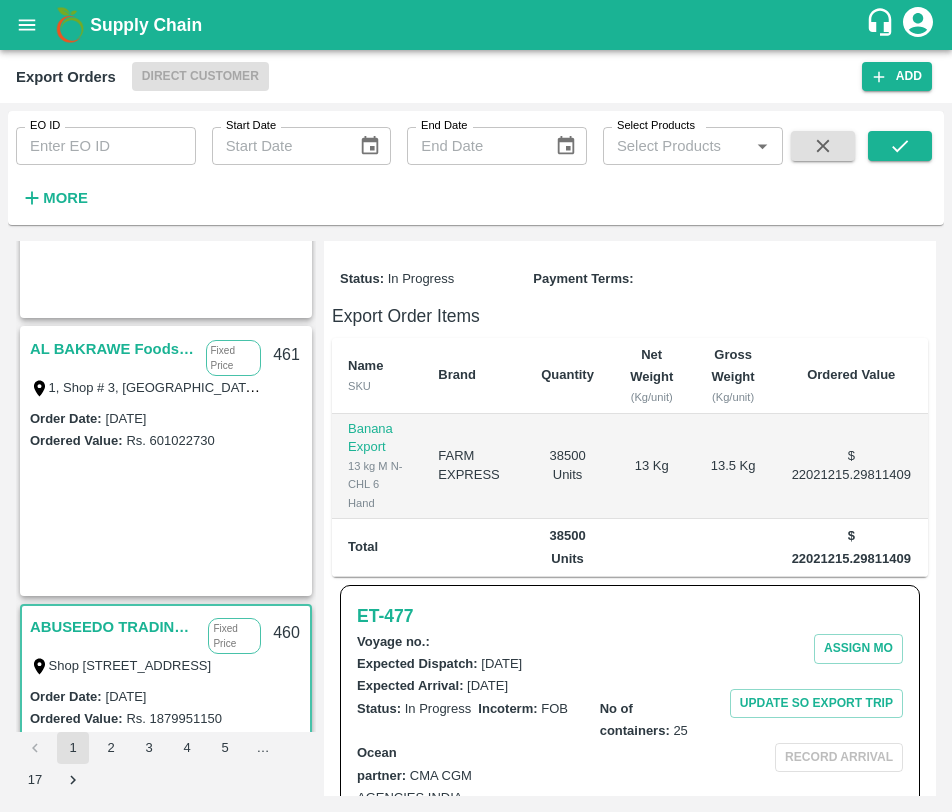 click on "AL BAKRAWE Foods FZE" at bounding box center (113, 349) 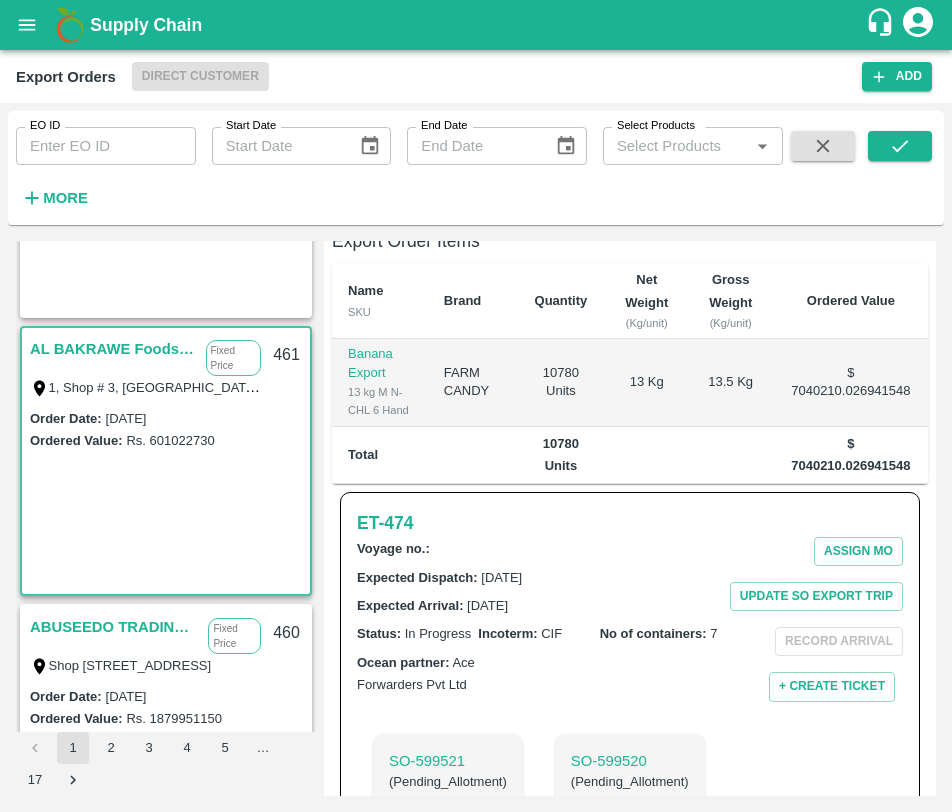 scroll, scrollTop: 378, scrollLeft: 0, axis: vertical 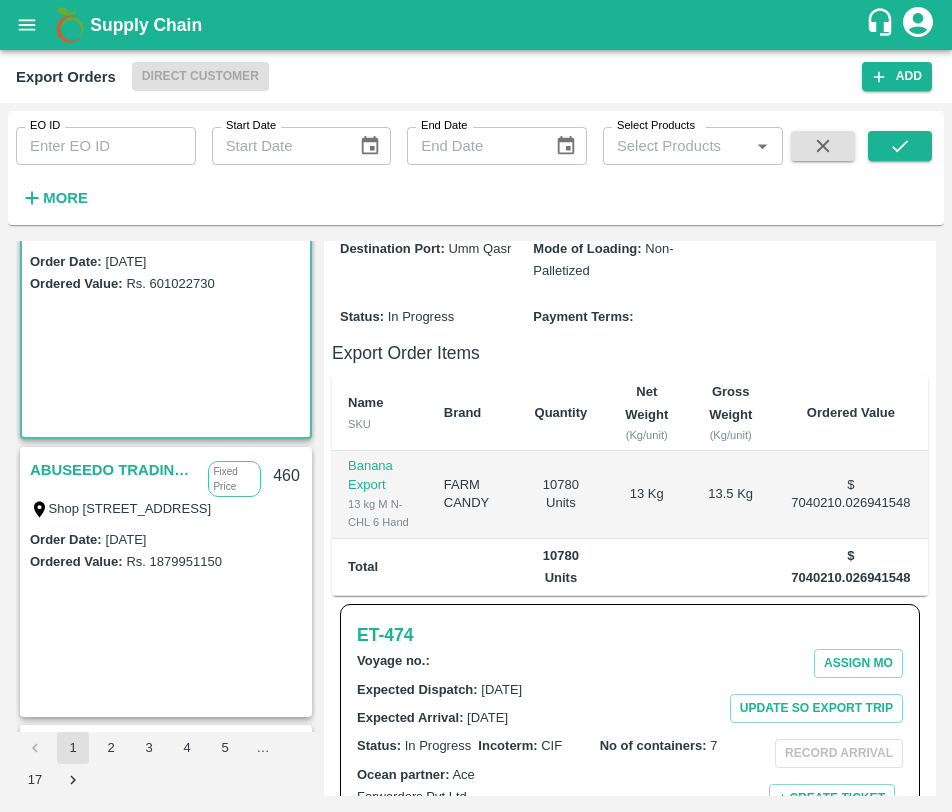 click on "ABUSEEDO TRADING L.L.C" at bounding box center [114, 470] 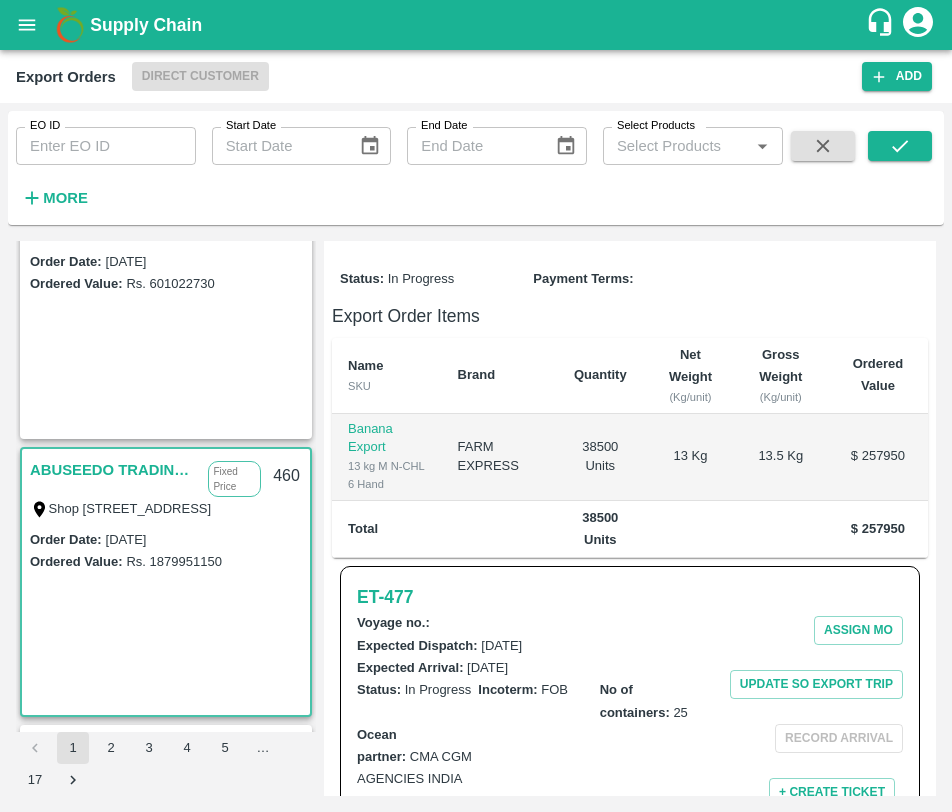 scroll, scrollTop: 544, scrollLeft: 0, axis: vertical 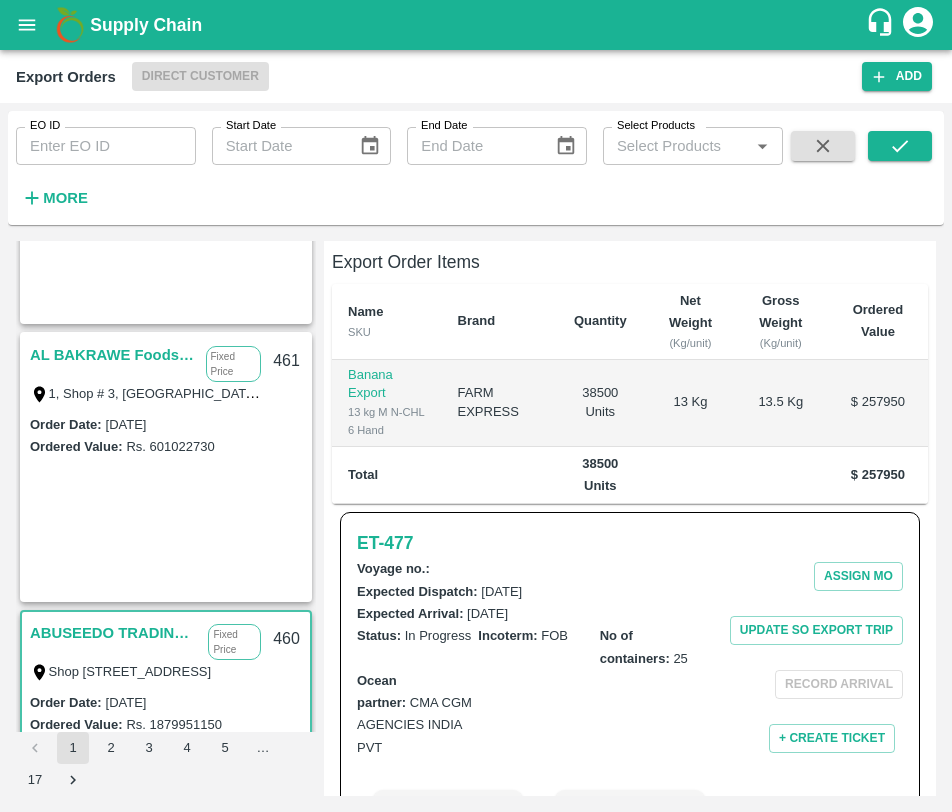 click on "AL BAKRAWE Foods FZE" at bounding box center (113, 355) 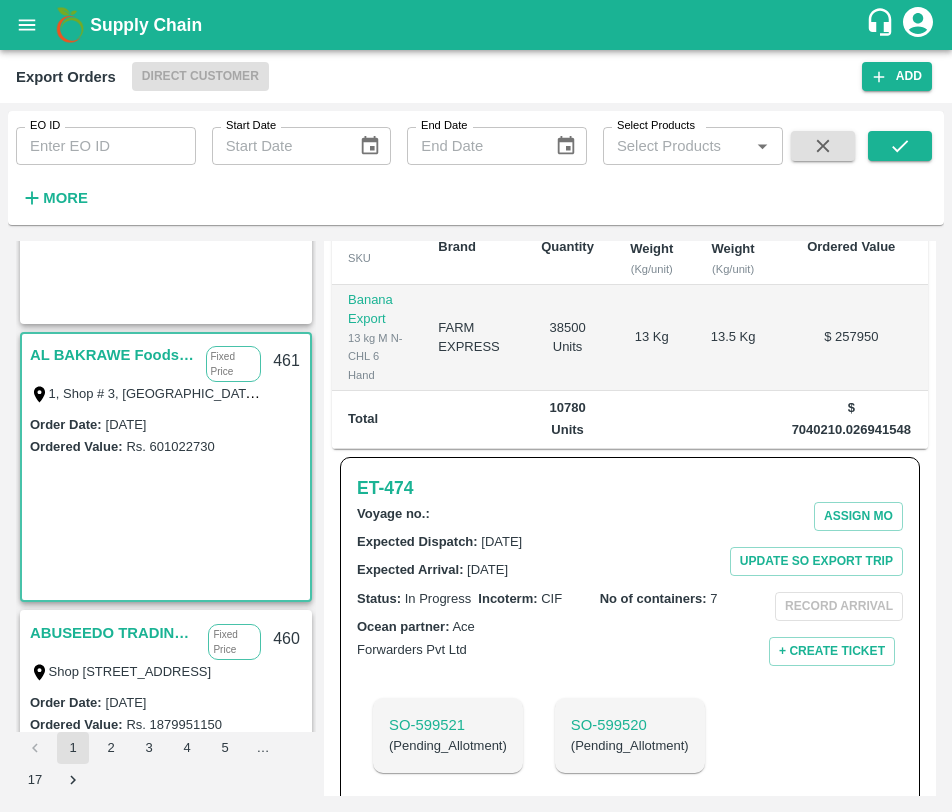 scroll, scrollTop: 432, scrollLeft: 0, axis: vertical 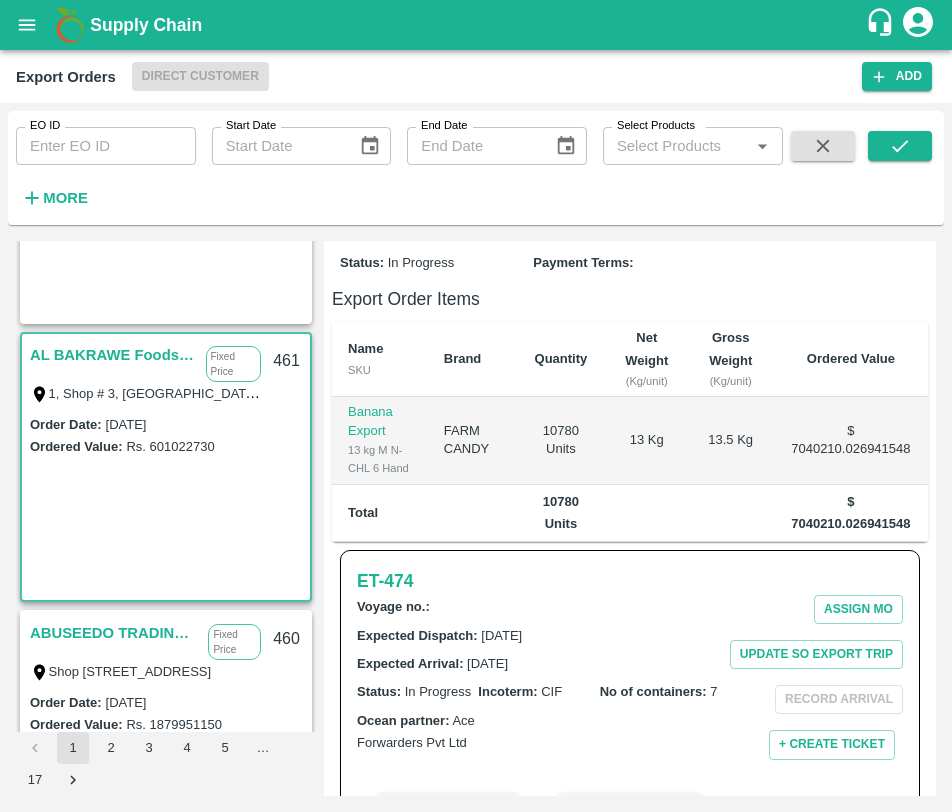 click on "ABUSEEDO TRADING L.L.C" at bounding box center (114, 633) 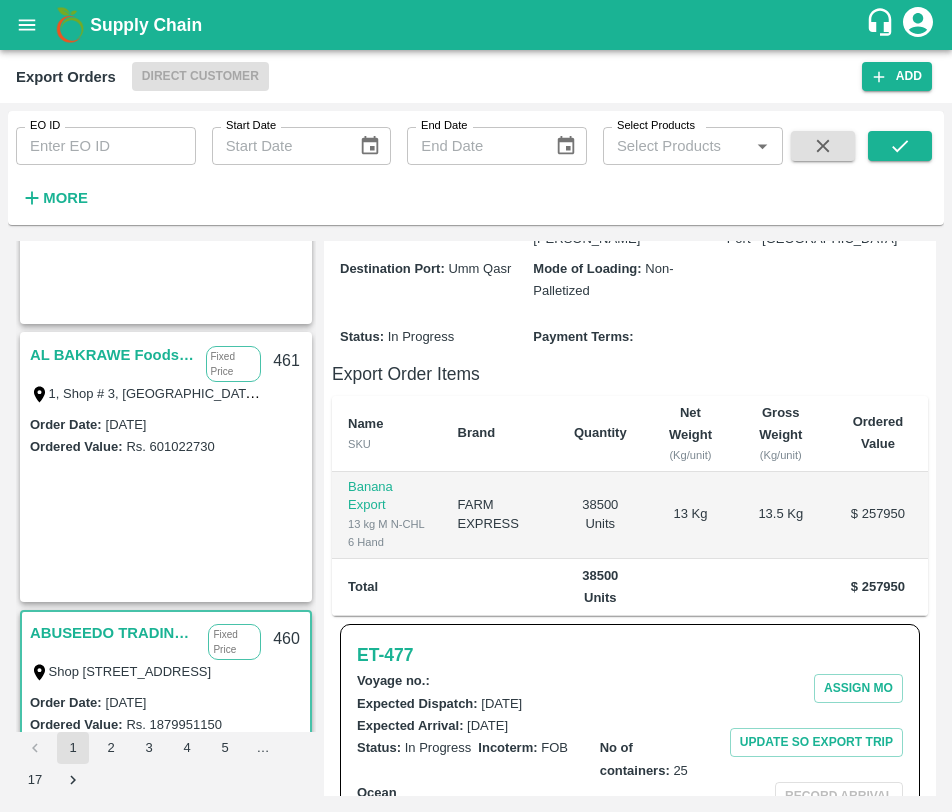 scroll, scrollTop: 544, scrollLeft: 0, axis: vertical 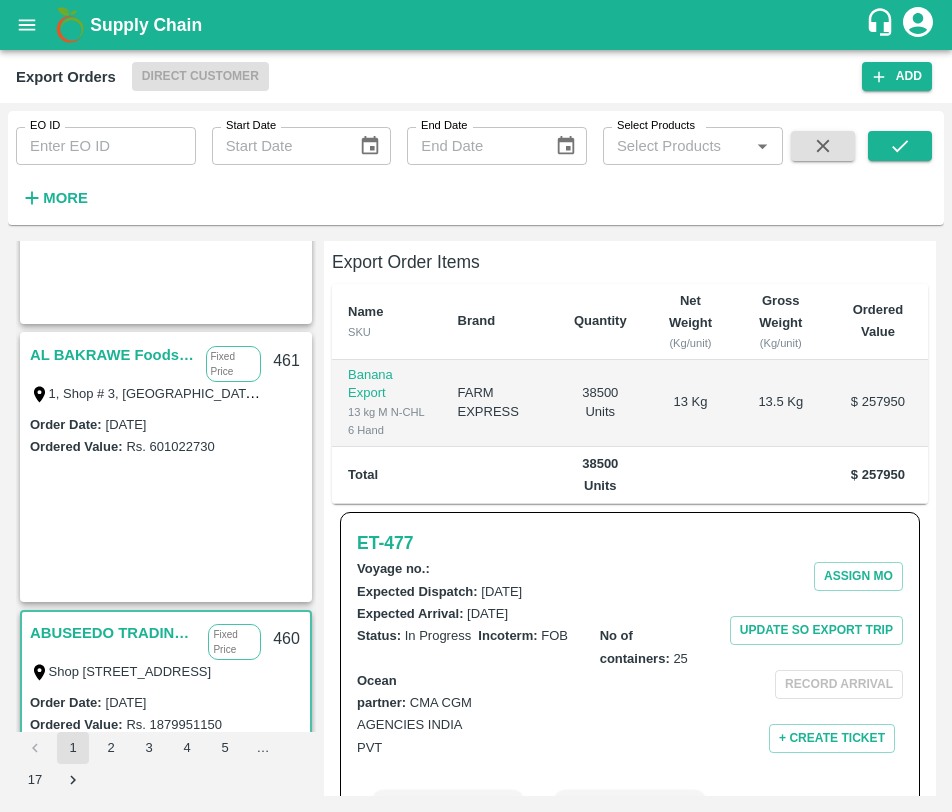 click on "AL BAKRAWE Foods FZE" at bounding box center [113, 355] 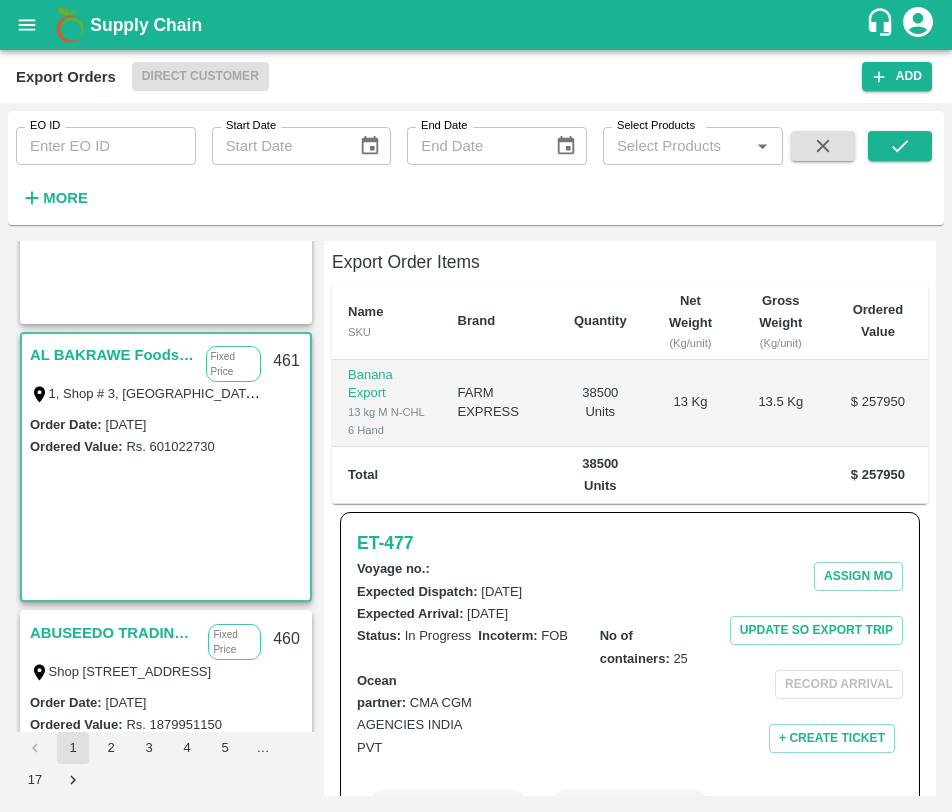 scroll, scrollTop: 432, scrollLeft: 0, axis: vertical 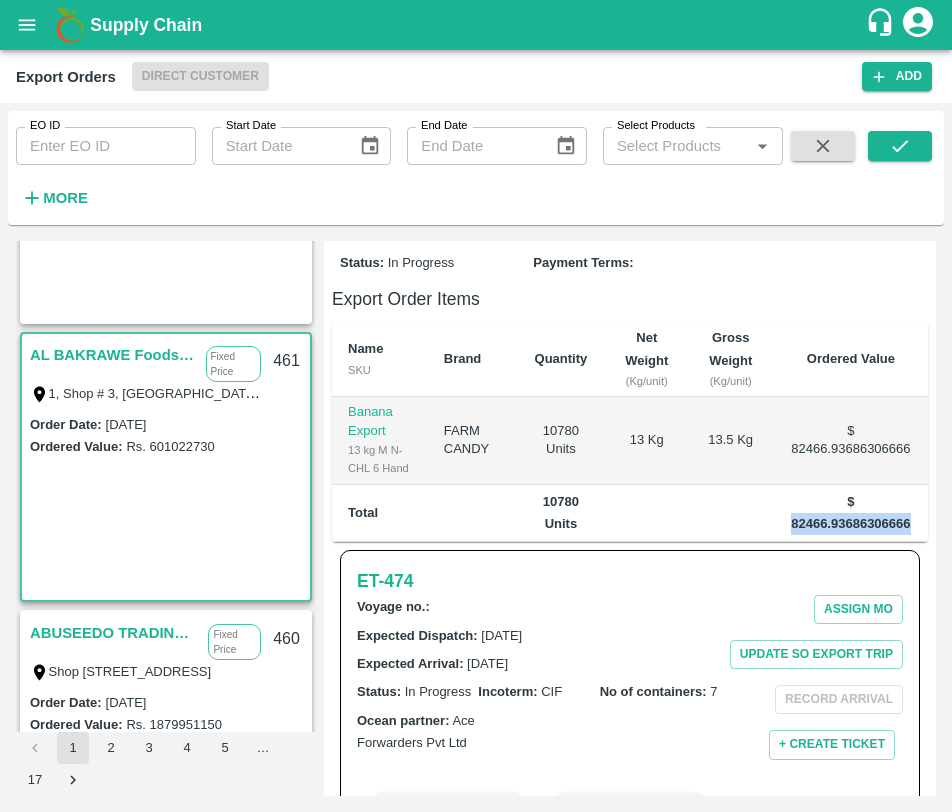 drag, startPoint x: 787, startPoint y: 508, endPoint x: 910, endPoint y: 509, distance: 123.00407 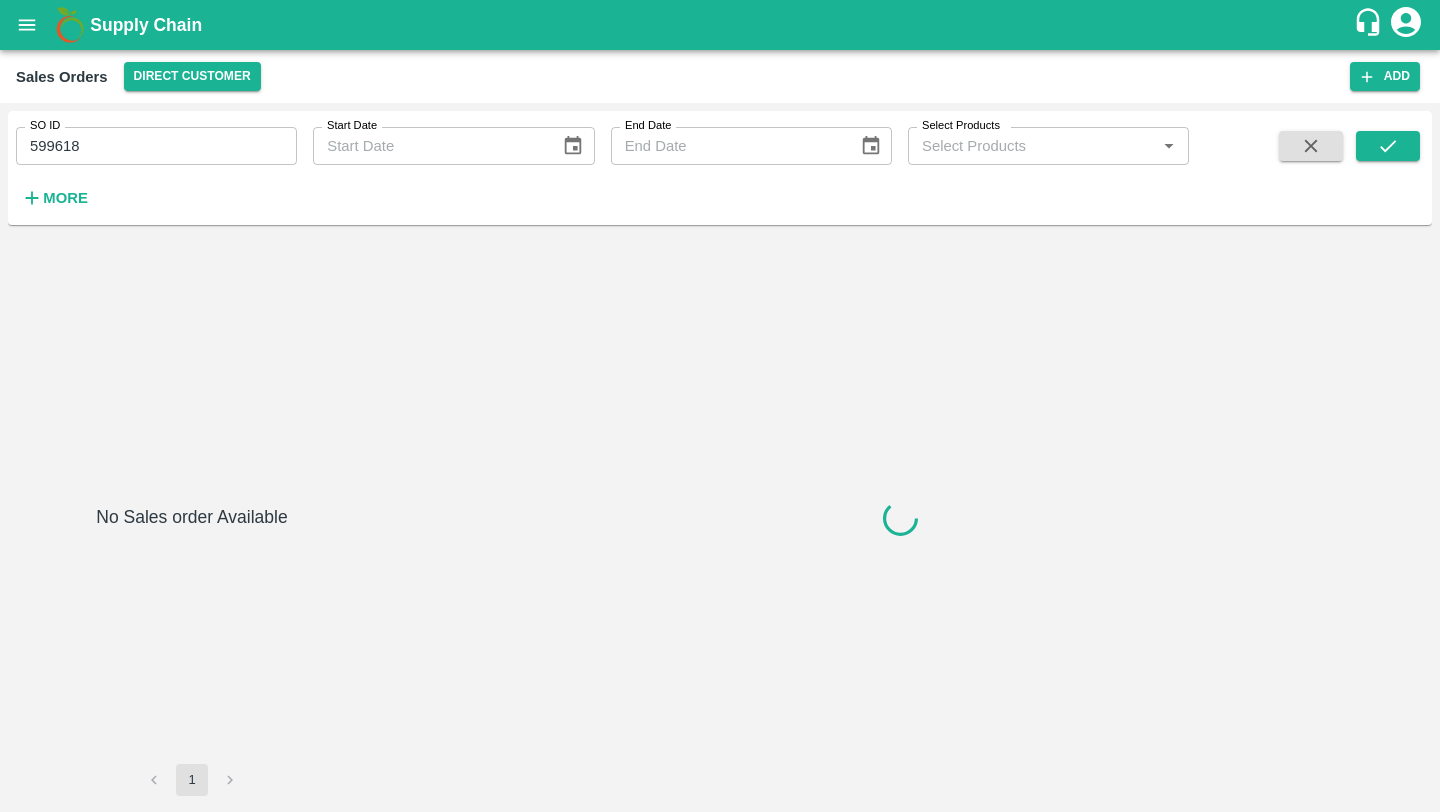 scroll, scrollTop: 0, scrollLeft: 0, axis: both 